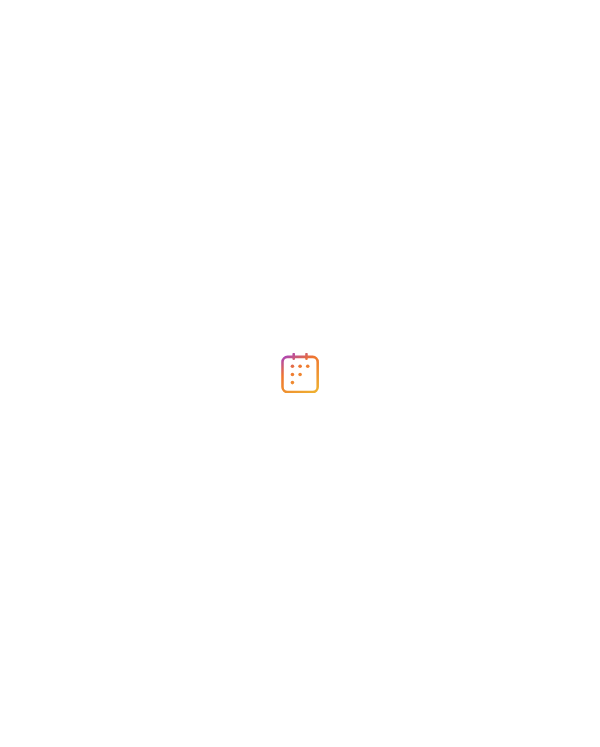 scroll, scrollTop: 0, scrollLeft: 0, axis: both 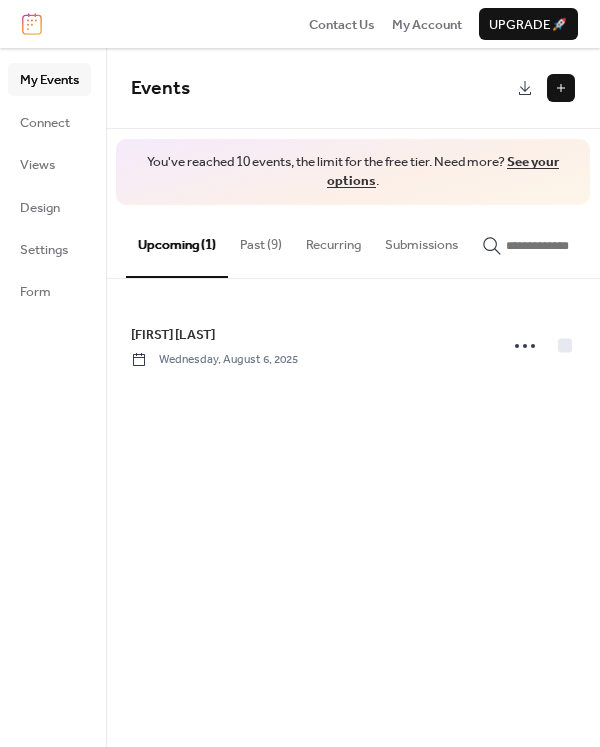 click on "Past (9)" at bounding box center [261, 240] 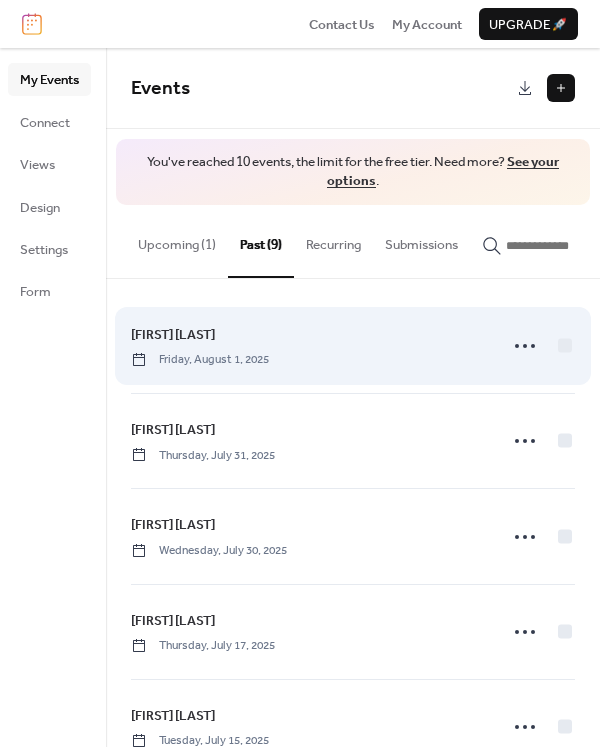 click on "[FIRST] [LAST]" at bounding box center [173, 335] 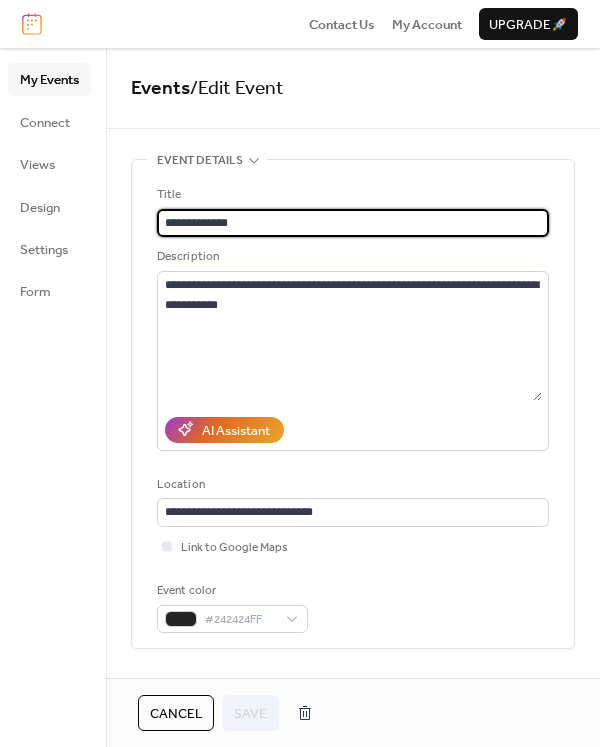 drag, startPoint x: 264, startPoint y: 218, endPoint x: 149, endPoint y: 215, distance: 115.03912 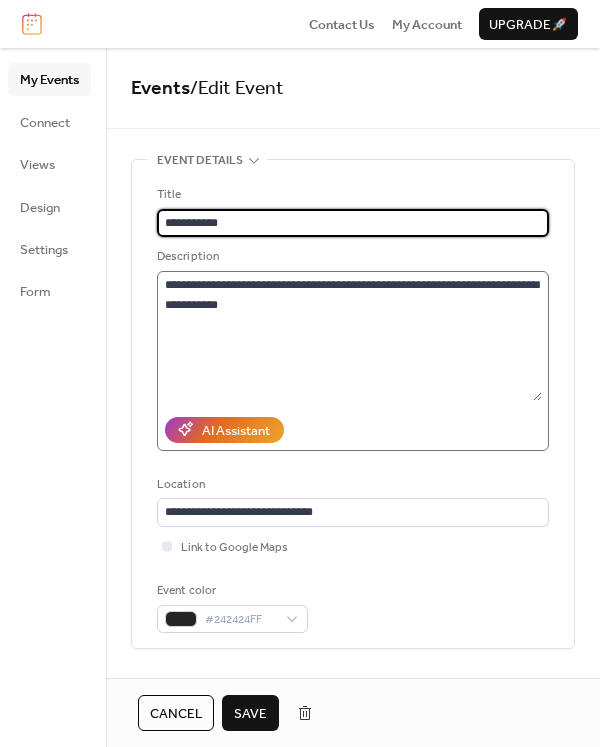 type on "**********" 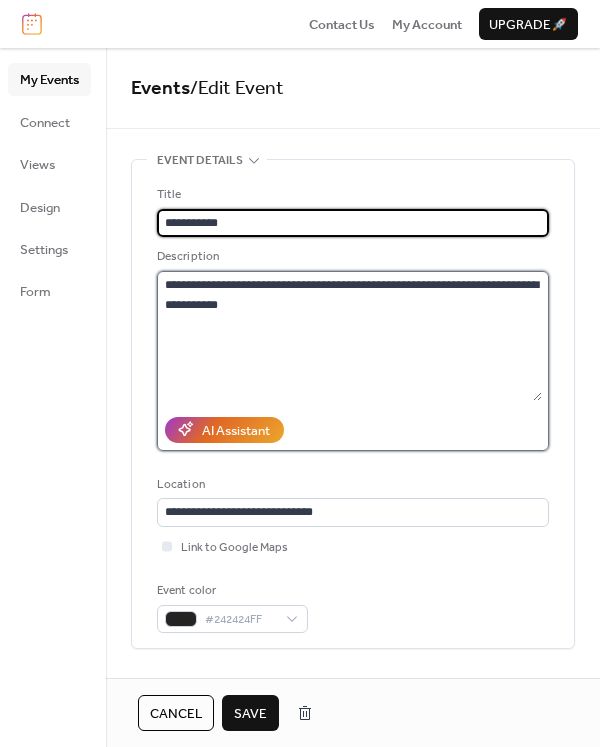click on "**********" at bounding box center (349, 336) 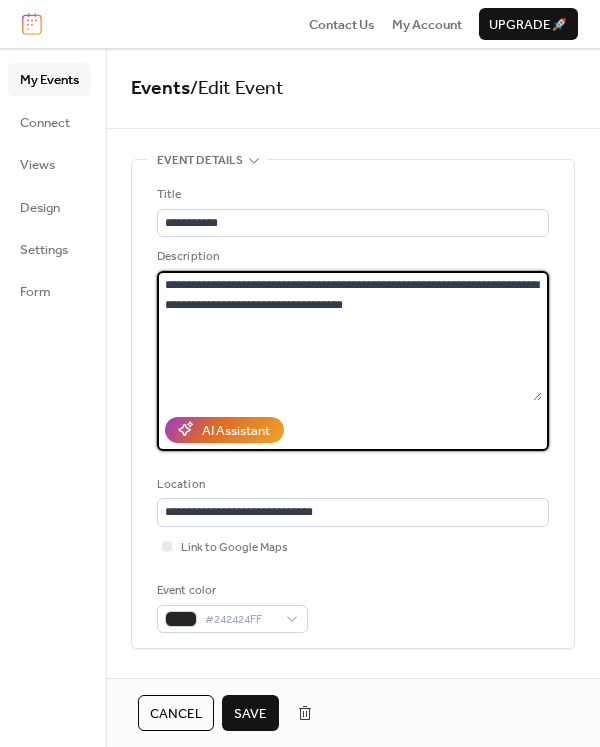 click on "**********" at bounding box center (349, 336) 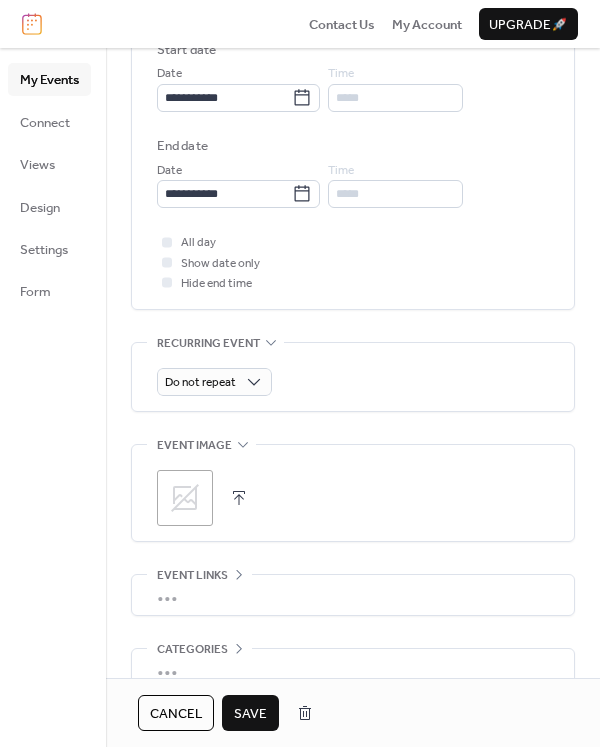 scroll, scrollTop: 573, scrollLeft: 0, axis: vertical 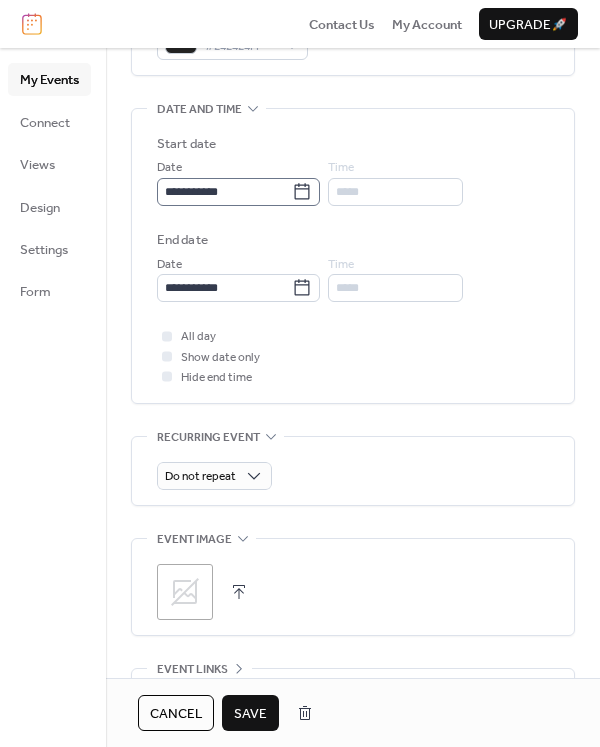 type on "**********" 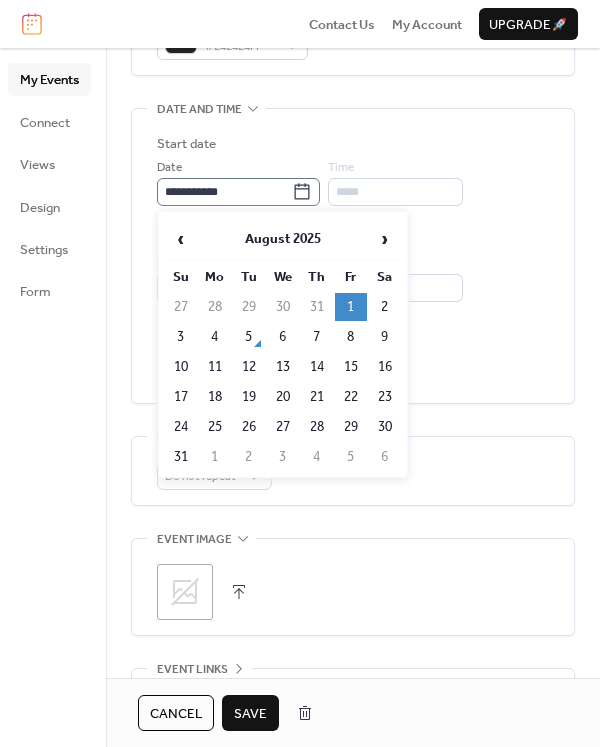 click 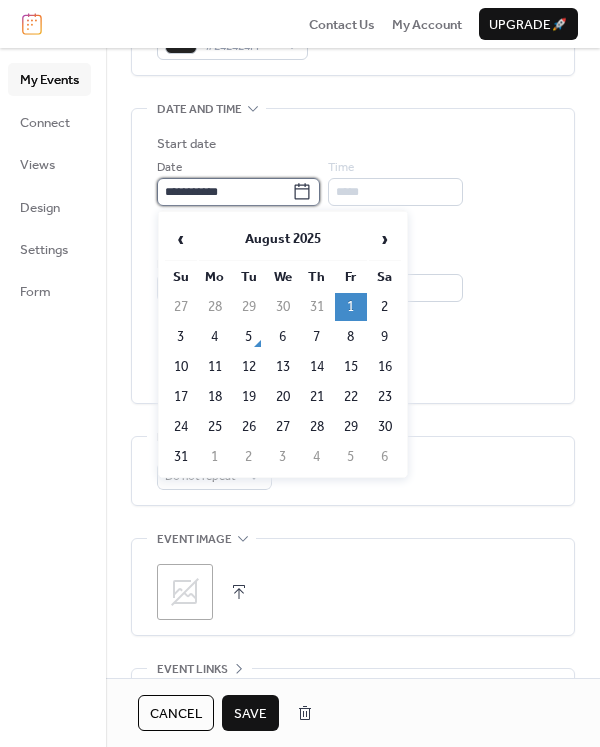 click on "**********" at bounding box center [224, 192] 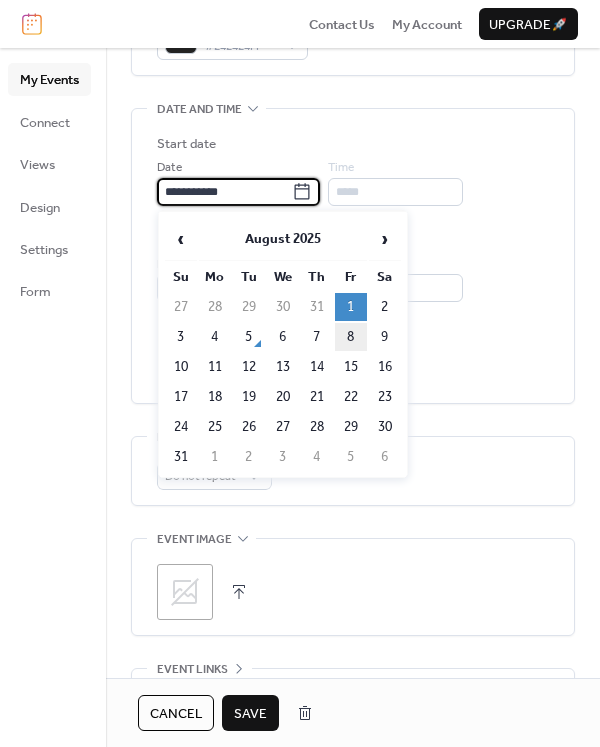 click on "8" at bounding box center (351, 337) 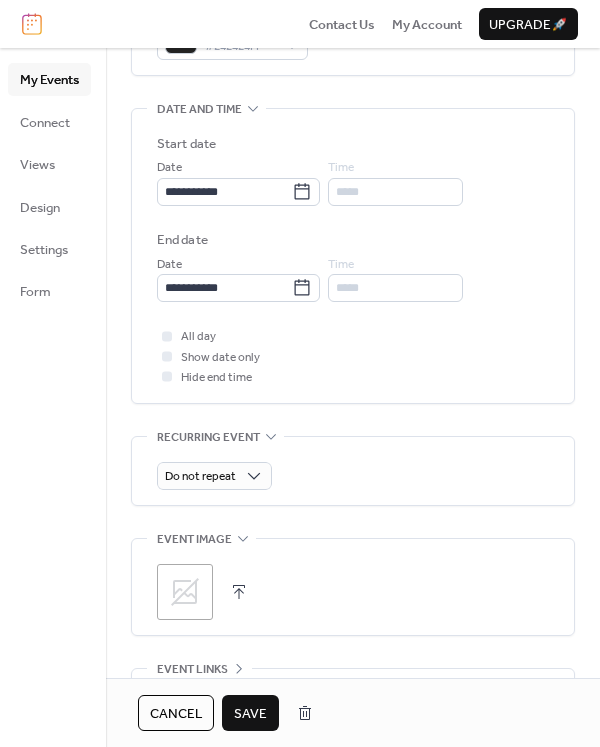 scroll, scrollTop: 773, scrollLeft: 0, axis: vertical 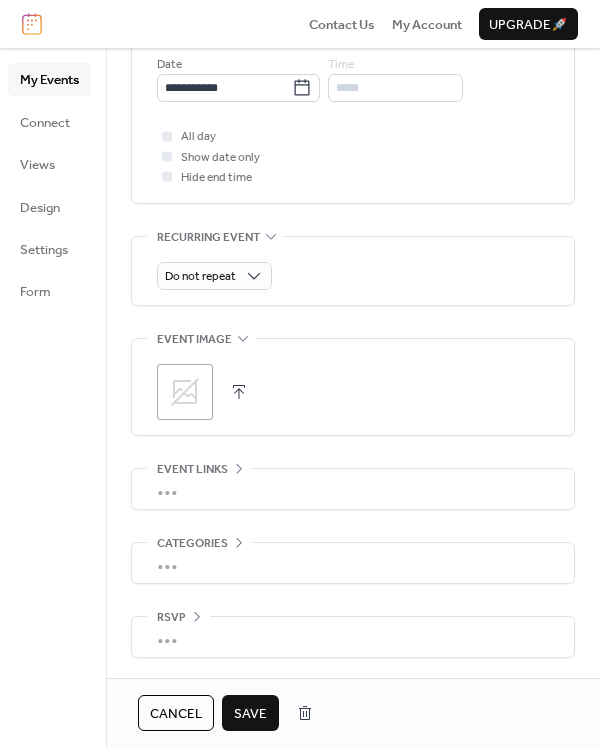 click on "Save" at bounding box center (250, 714) 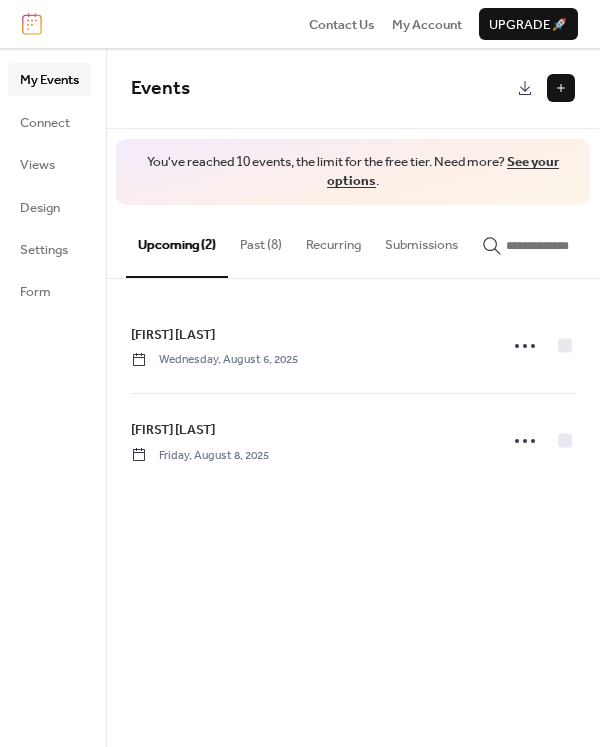 click on "Past (8)" at bounding box center [261, 240] 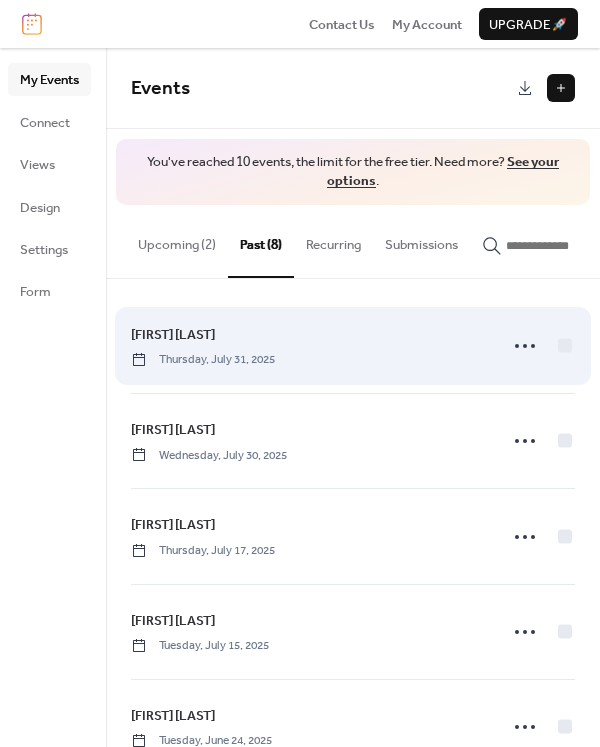 click on "Erika KUKOVIČ" at bounding box center (173, 335) 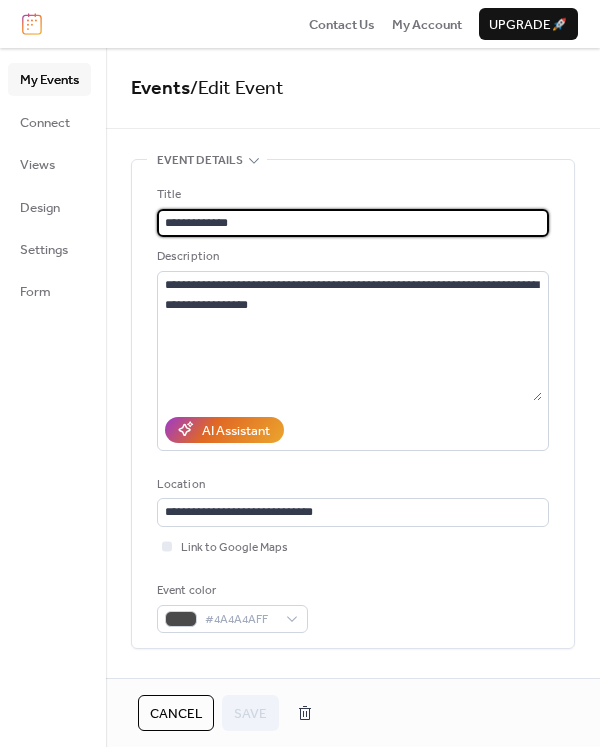 click on "**********" at bounding box center (353, 223) 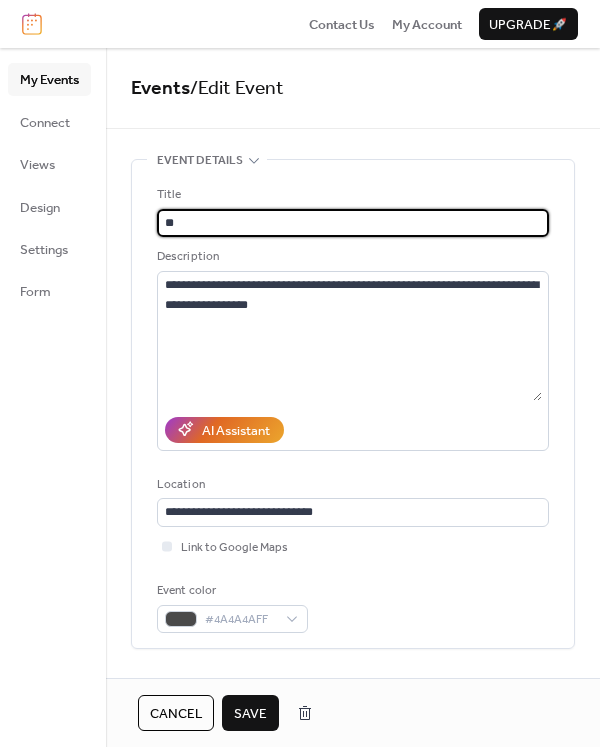type on "*" 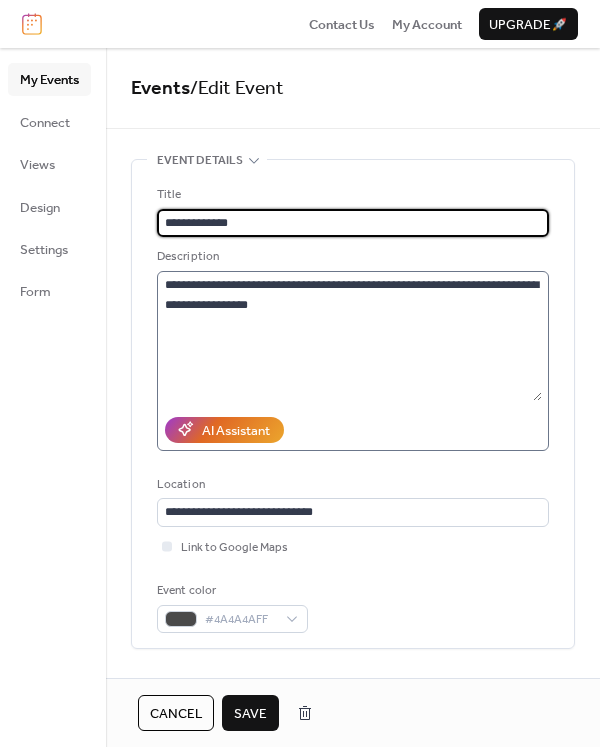 type on "**********" 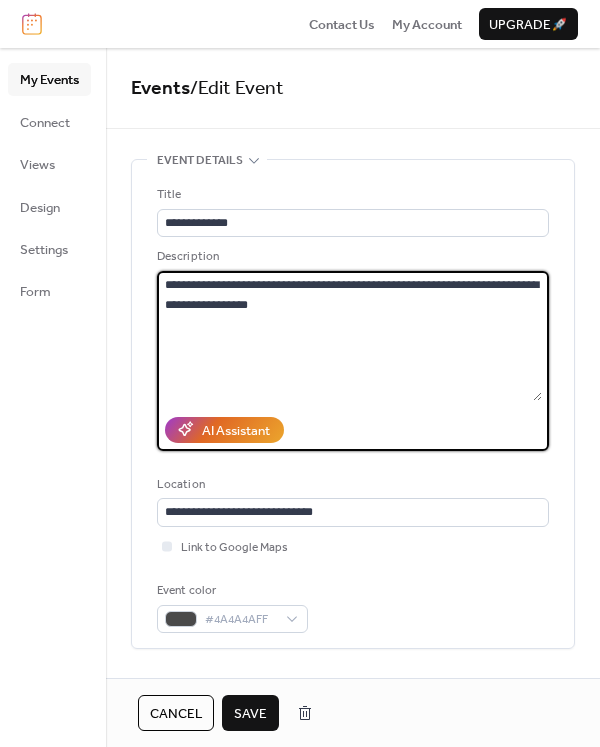 click on "**********" at bounding box center (349, 336) 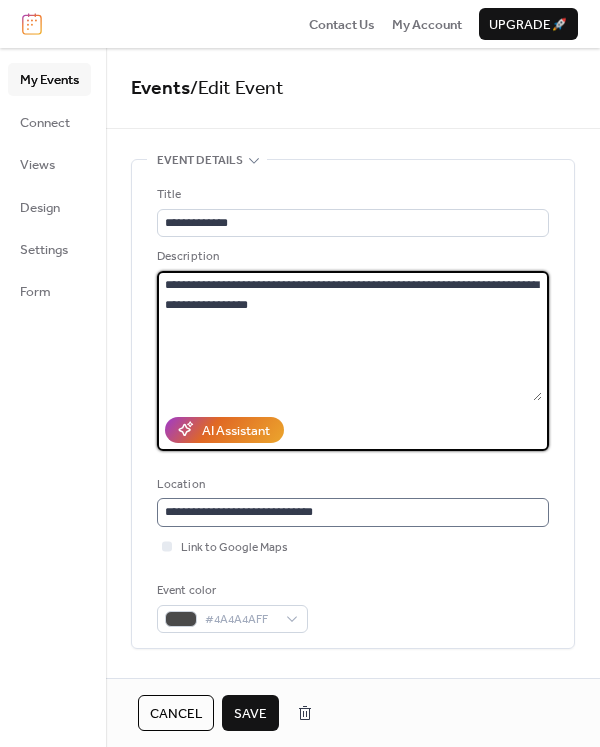 type on "**********" 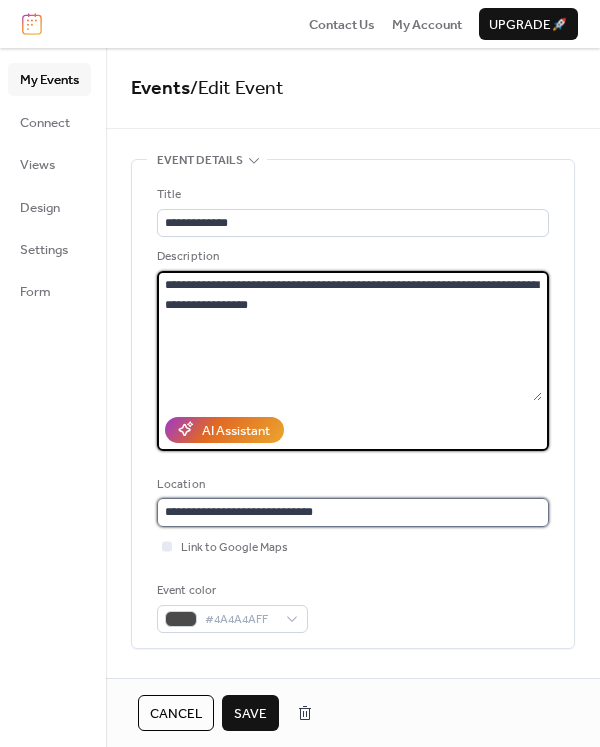 click on "**********" at bounding box center (353, 512) 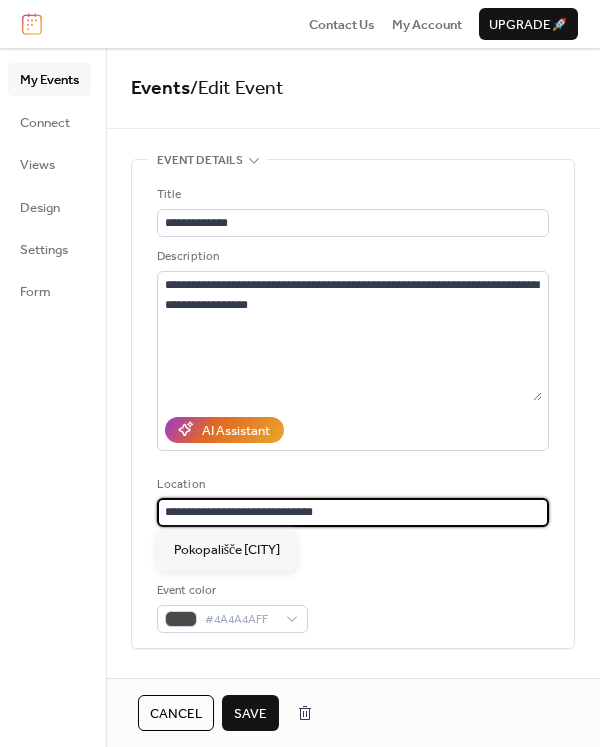 click on "**********" at bounding box center [353, 512] 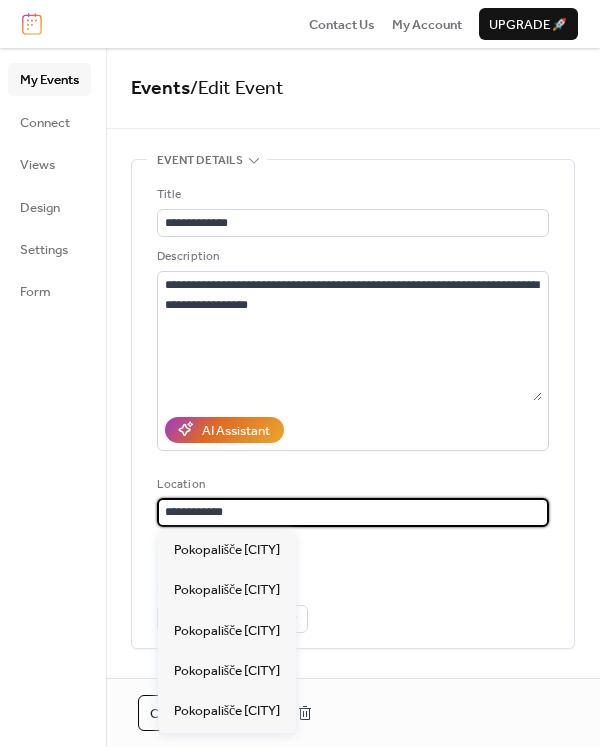 click on "**********" at bounding box center (353, 512) 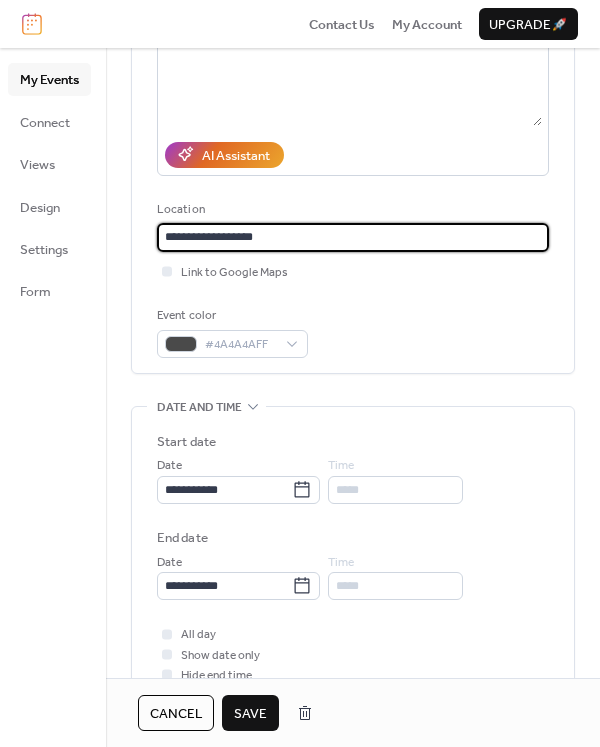 scroll, scrollTop: 300, scrollLeft: 0, axis: vertical 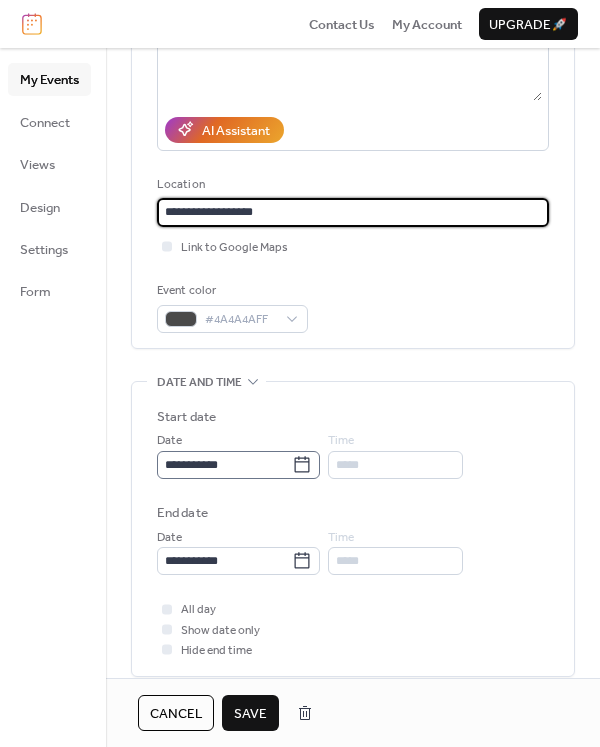type on "**********" 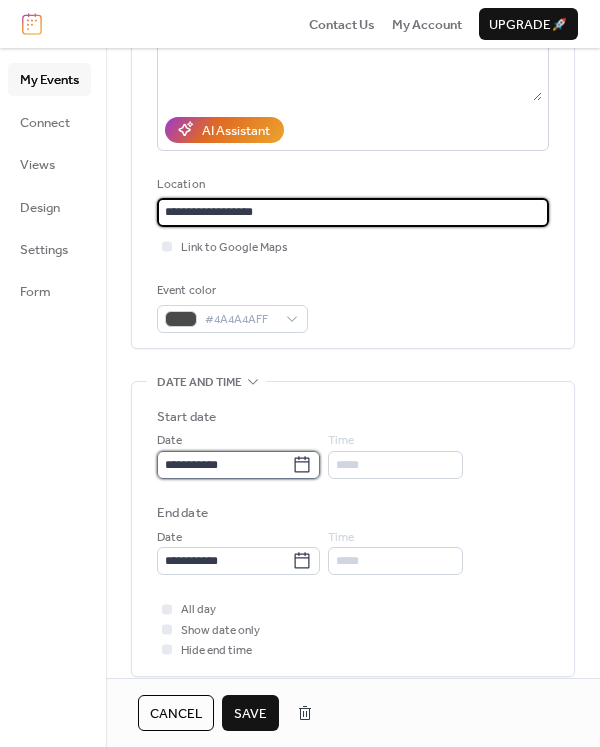 click on "**********" at bounding box center [224, 465] 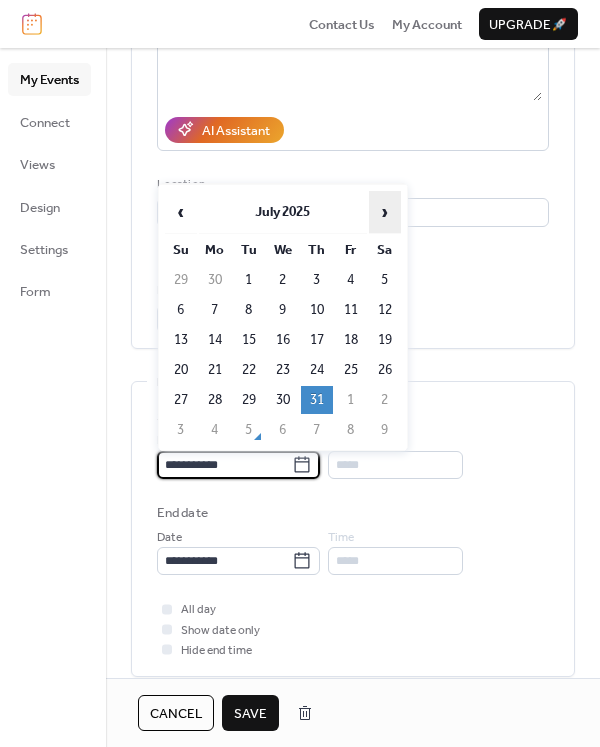 click on "›" at bounding box center [385, 212] 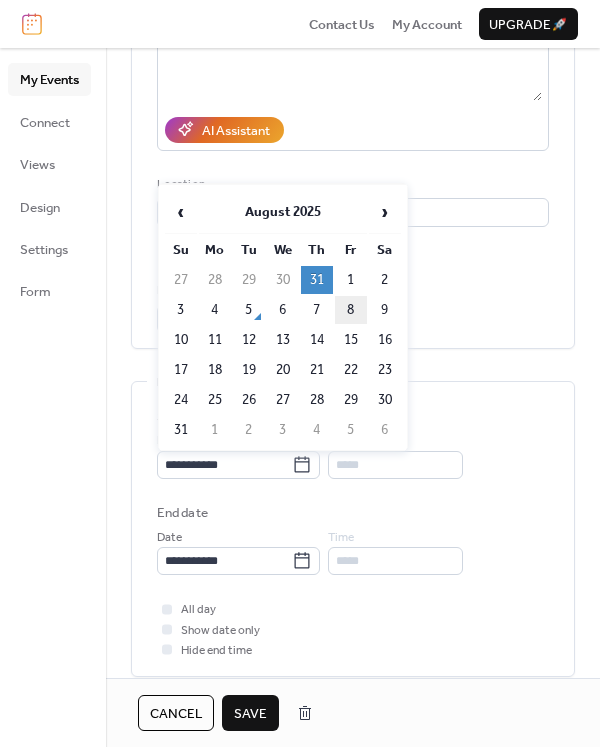 click on "8" at bounding box center (351, 310) 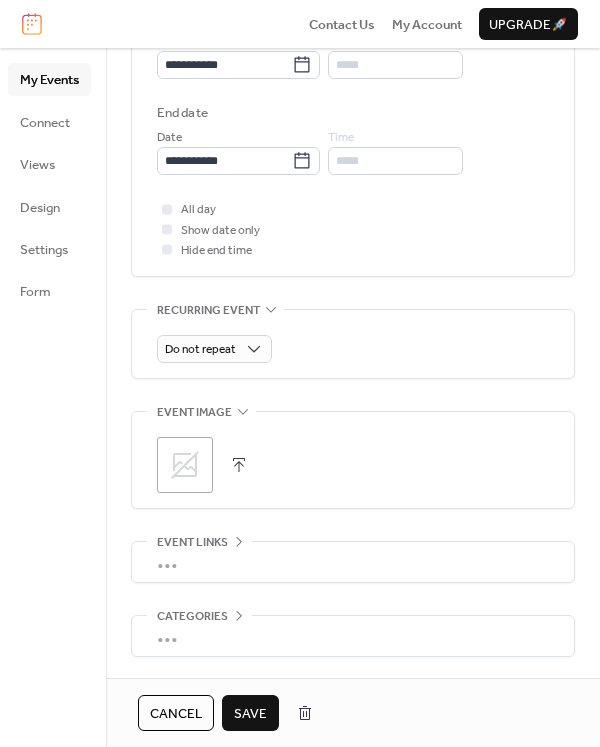 scroll, scrollTop: 773, scrollLeft: 0, axis: vertical 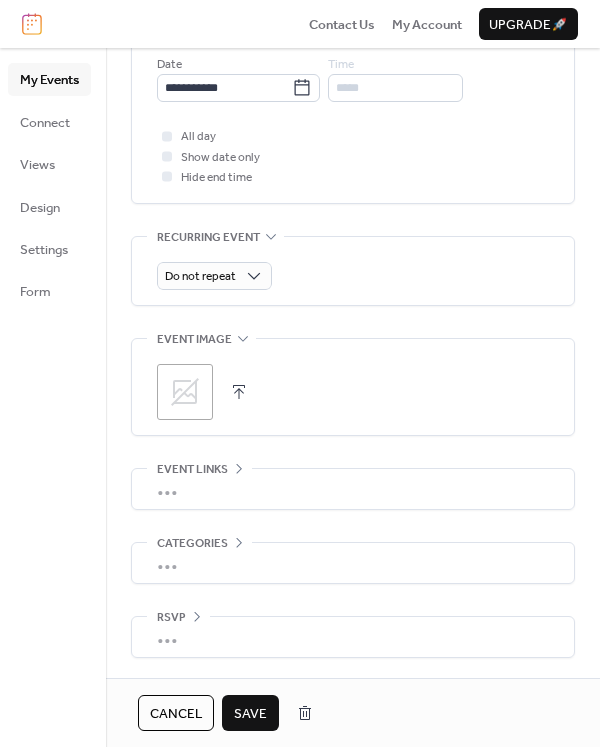 click on "Save" at bounding box center (250, 714) 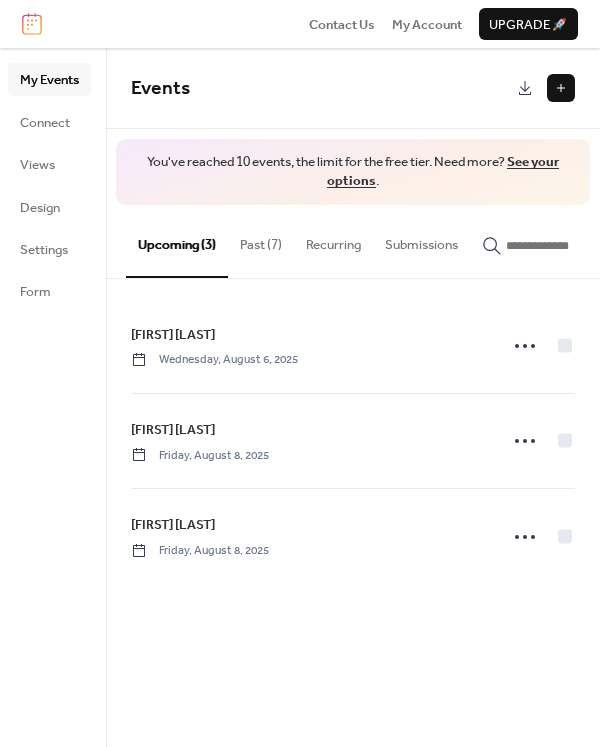 click on "Past (7)" at bounding box center (261, 240) 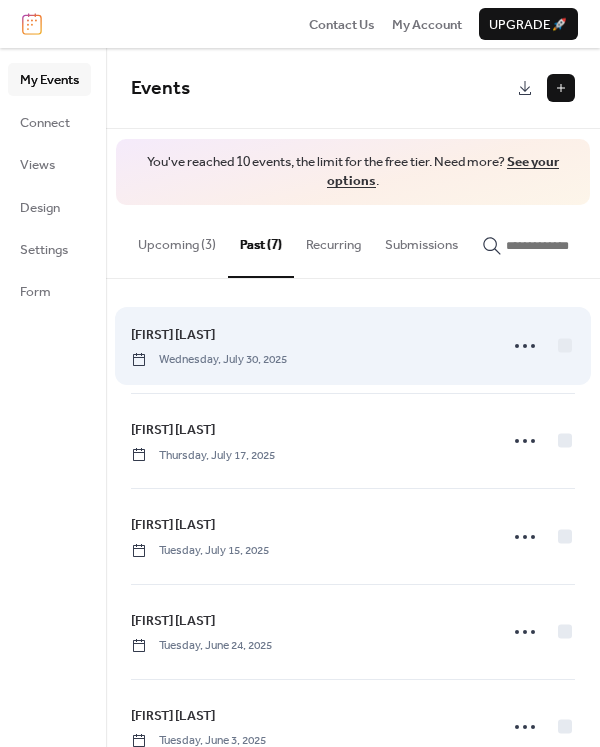 click on "Norbert PERUŠ" at bounding box center (173, 335) 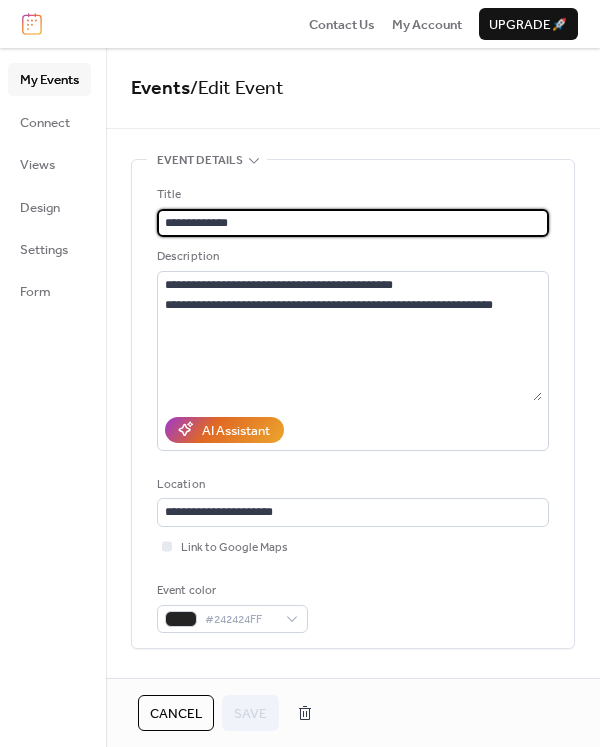 click on "**********" at bounding box center (353, 223) 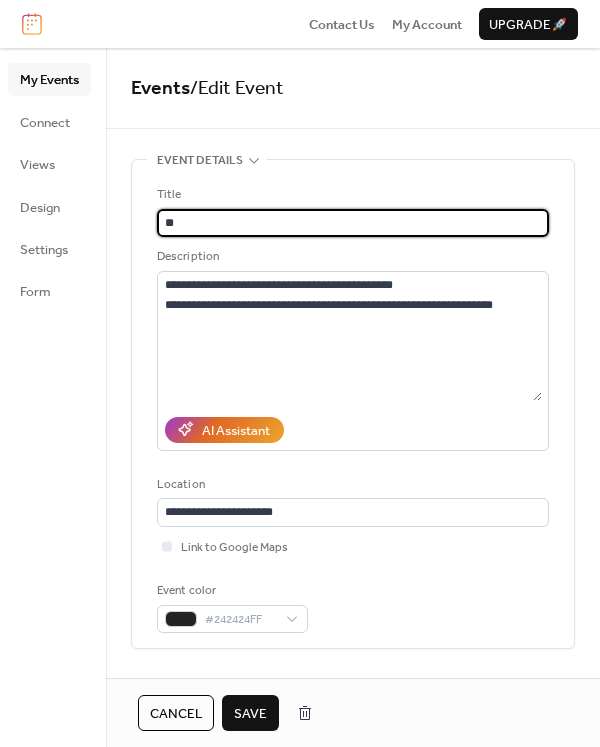 type on "*" 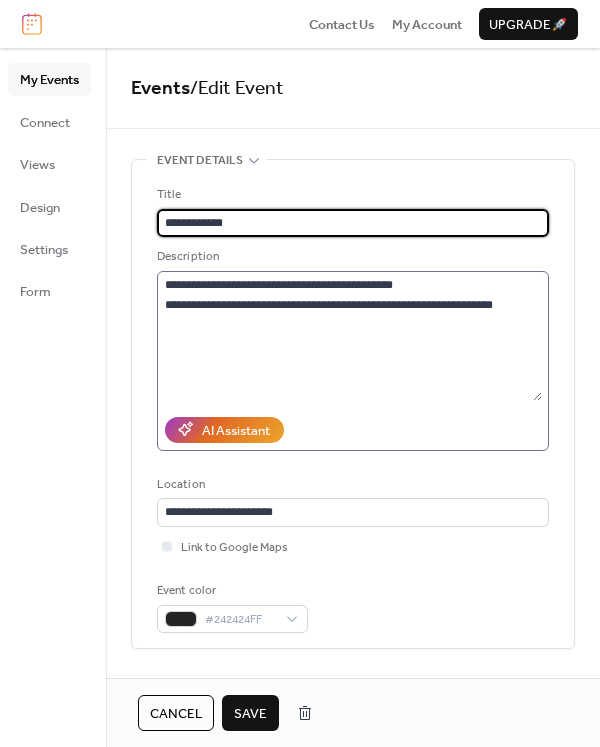 type on "**********" 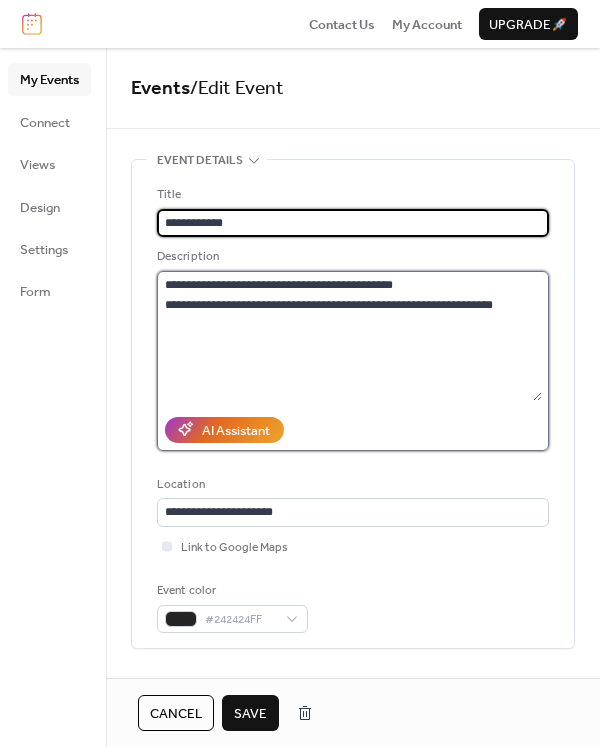 click on "**********" at bounding box center (349, 336) 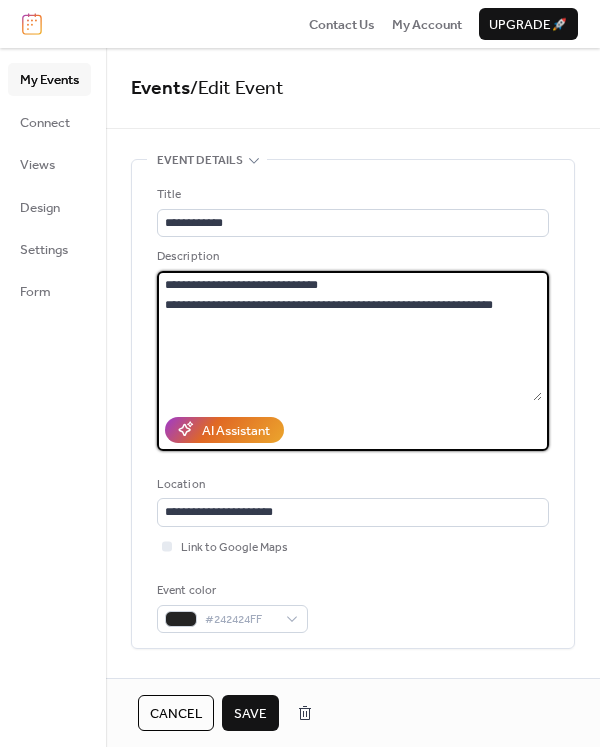 click on "**********" at bounding box center [349, 336] 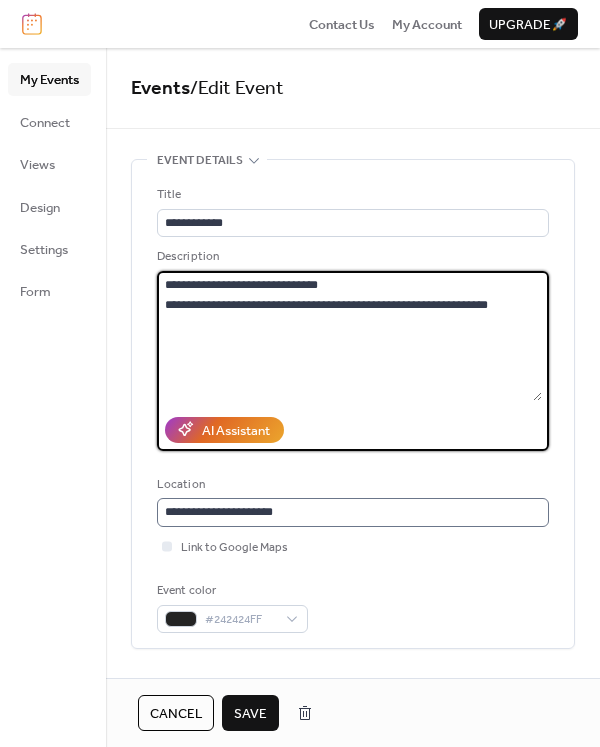 scroll, scrollTop: 100, scrollLeft: 0, axis: vertical 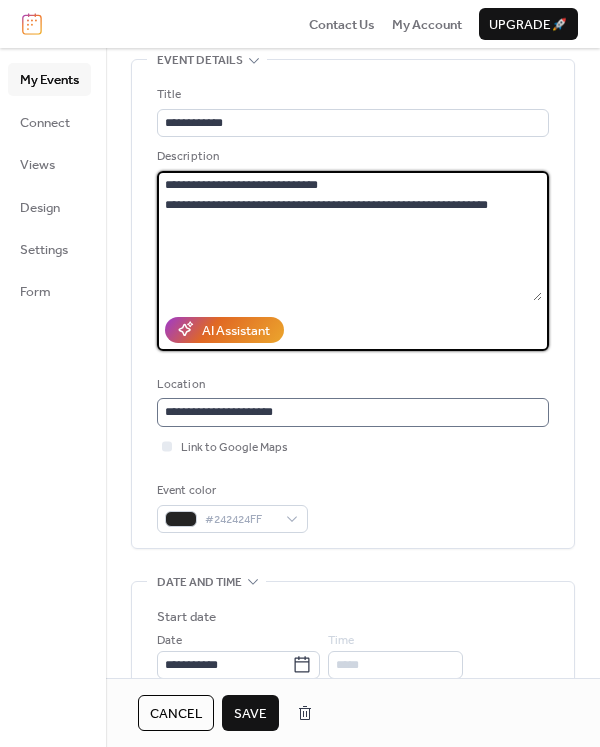 type on "**********" 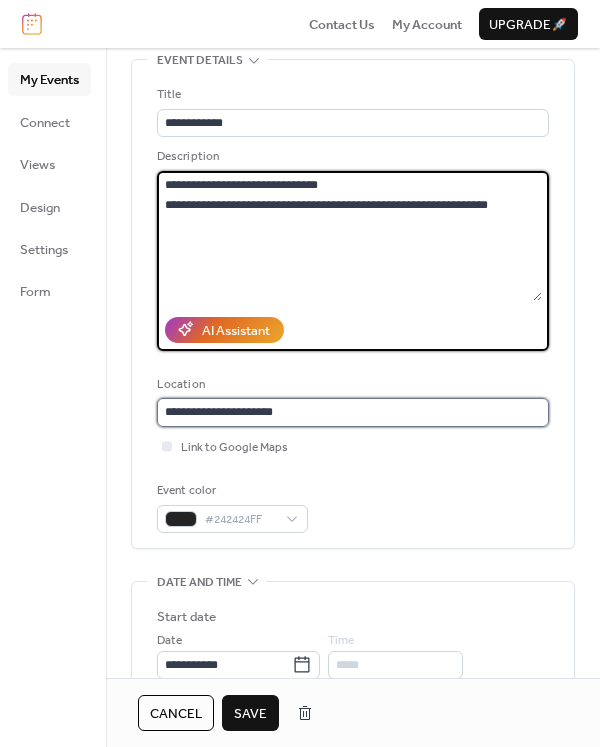 click on "**********" at bounding box center (353, 412) 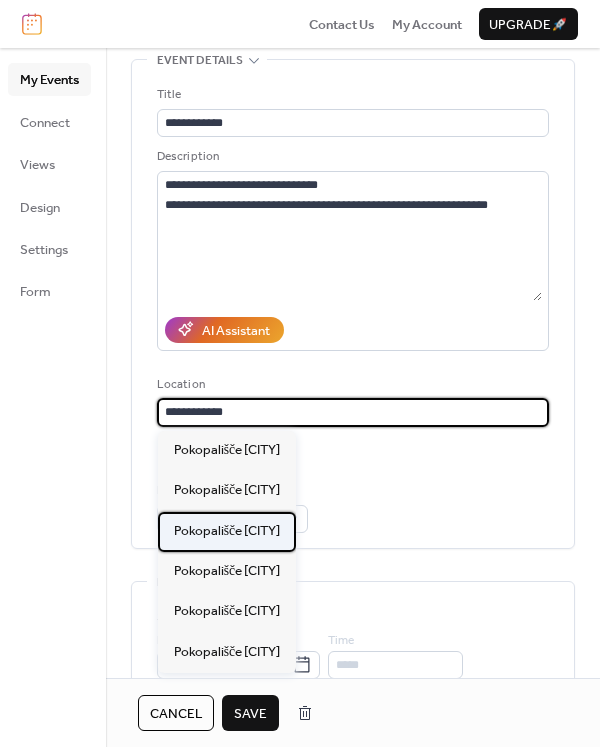 click on "Pokopališče Makole" at bounding box center [227, 531] 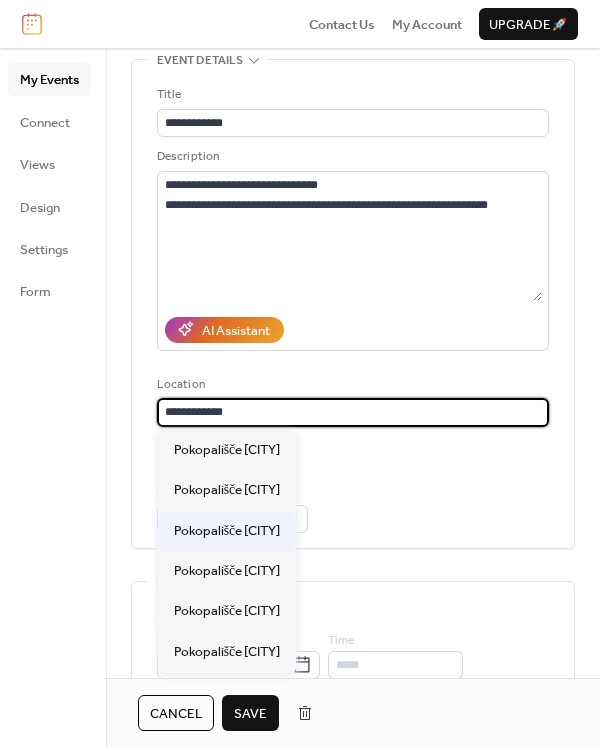 type on "**********" 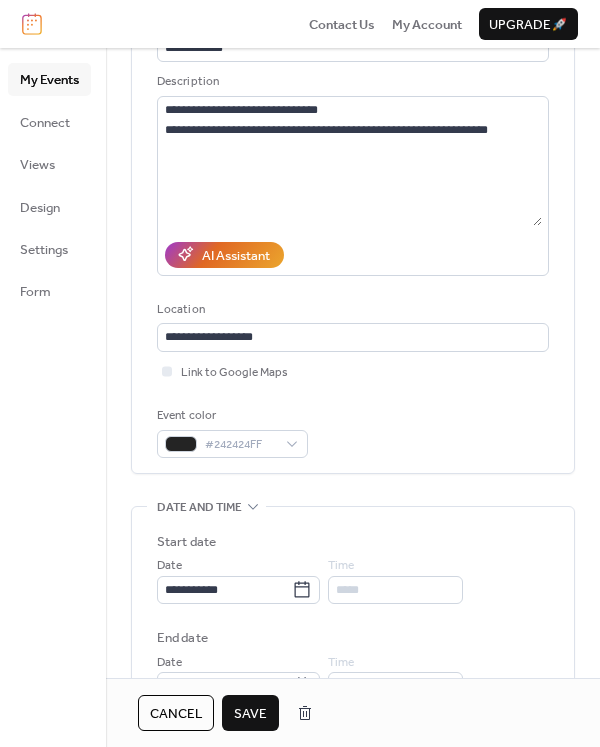 scroll, scrollTop: 300, scrollLeft: 0, axis: vertical 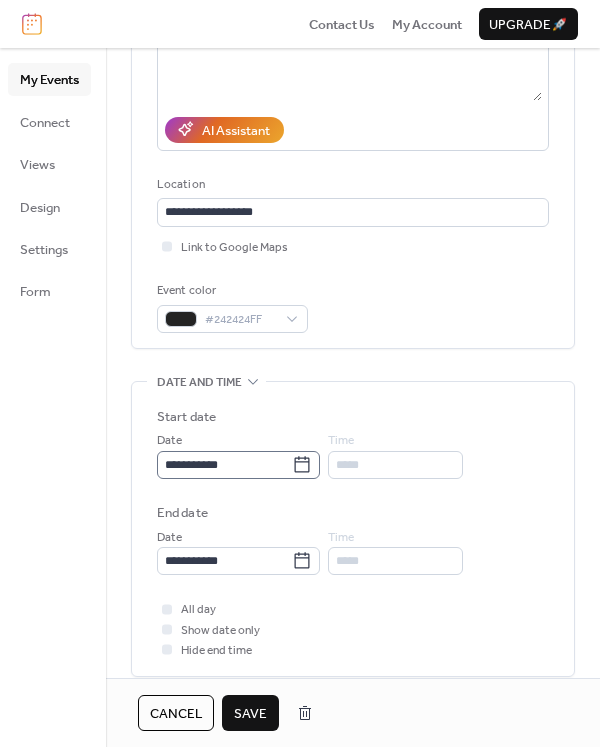click 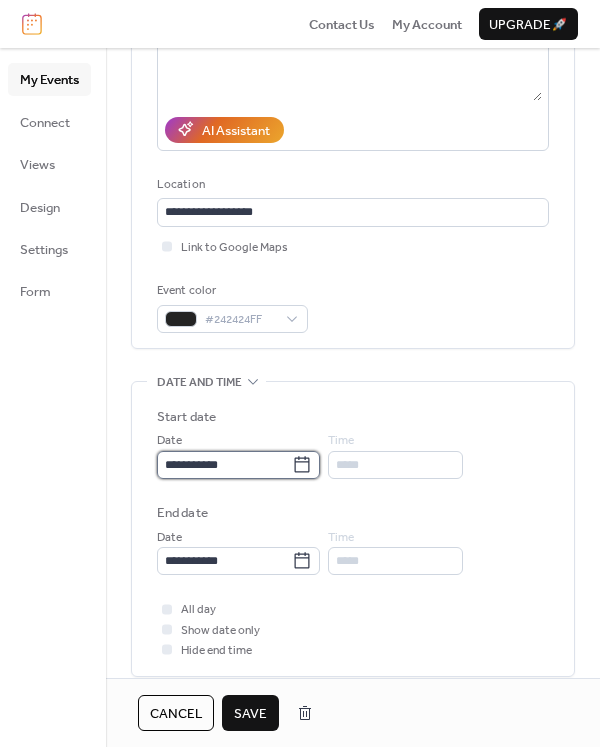 click on "**********" at bounding box center (224, 465) 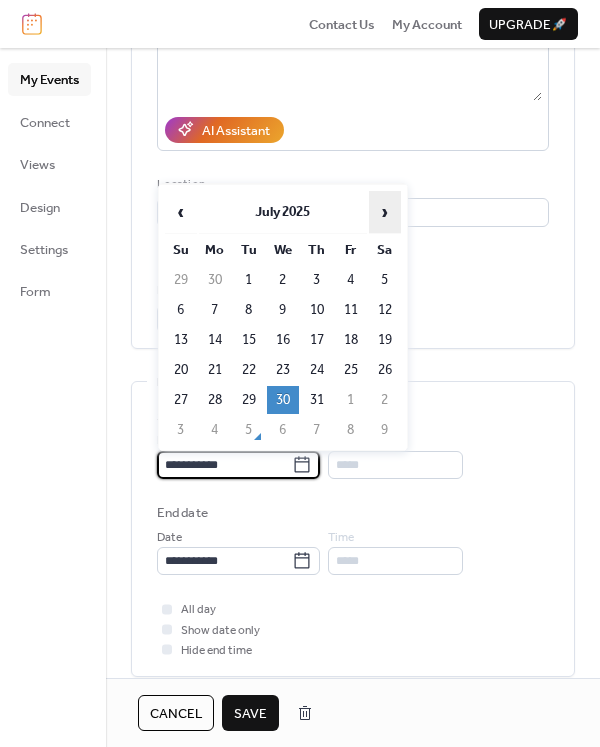 click on "›" at bounding box center [385, 212] 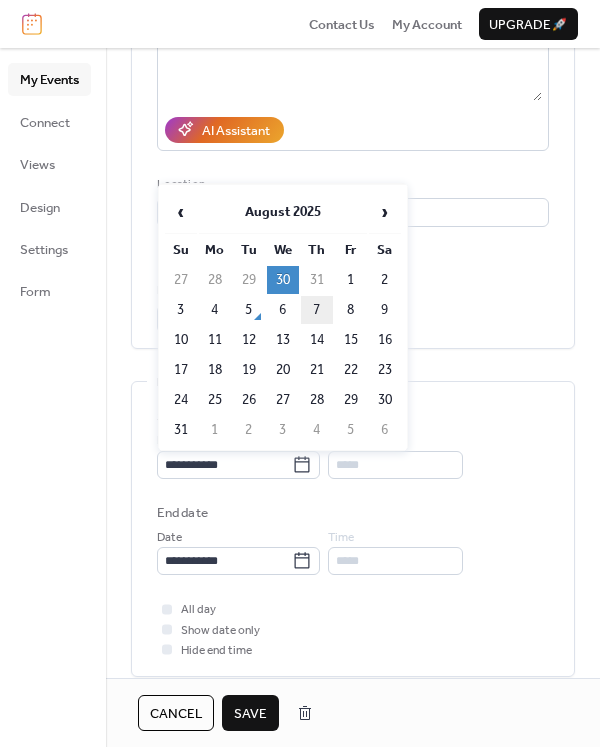 click on "7" at bounding box center [317, 310] 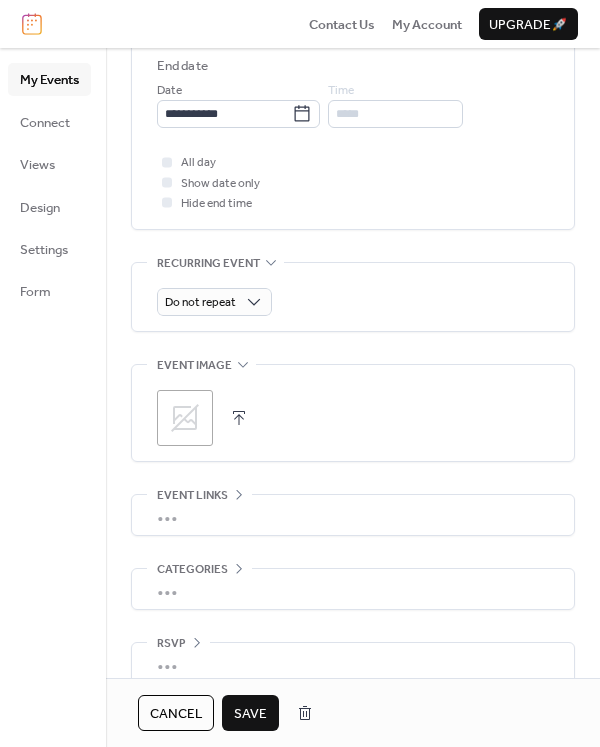 scroll, scrollTop: 773, scrollLeft: 0, axis: vertical 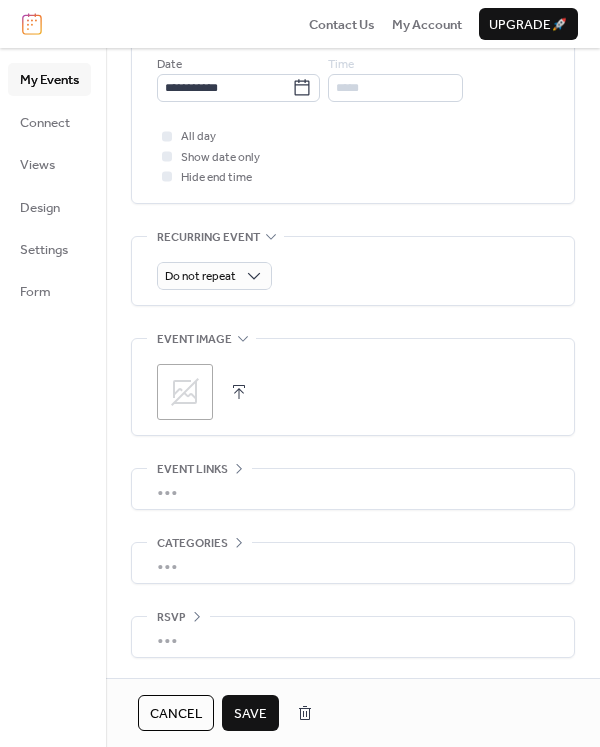 click on "Save" at bounding box center (250, 714) 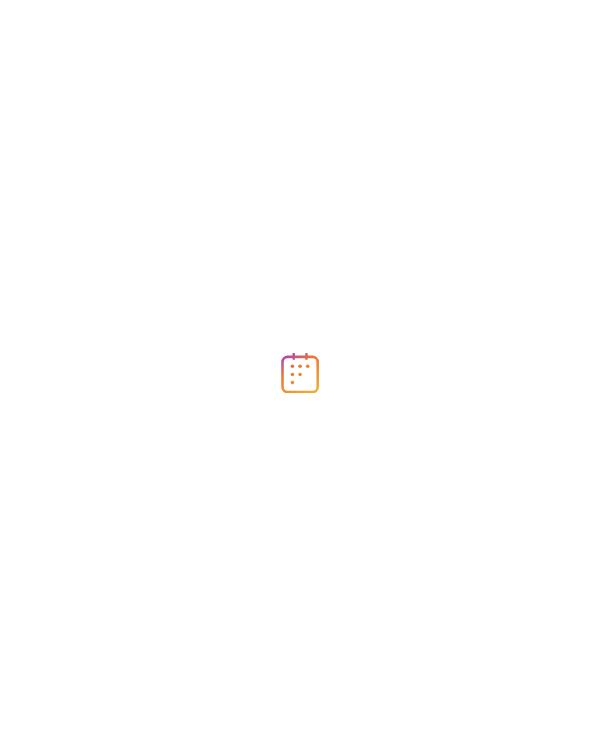 scroll, scrollTop: 0, scrollLeft: 0, axis: both 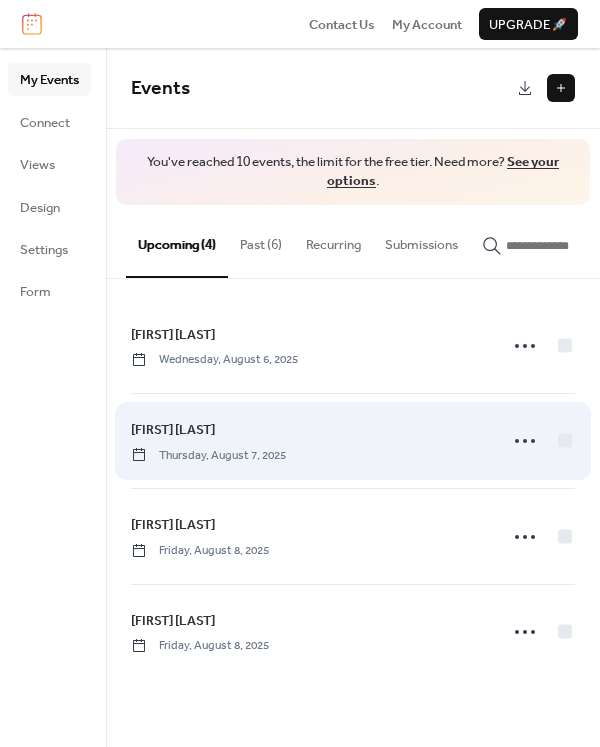 click on "[FIRST] [LAST]" at bounding box center [173, 430] 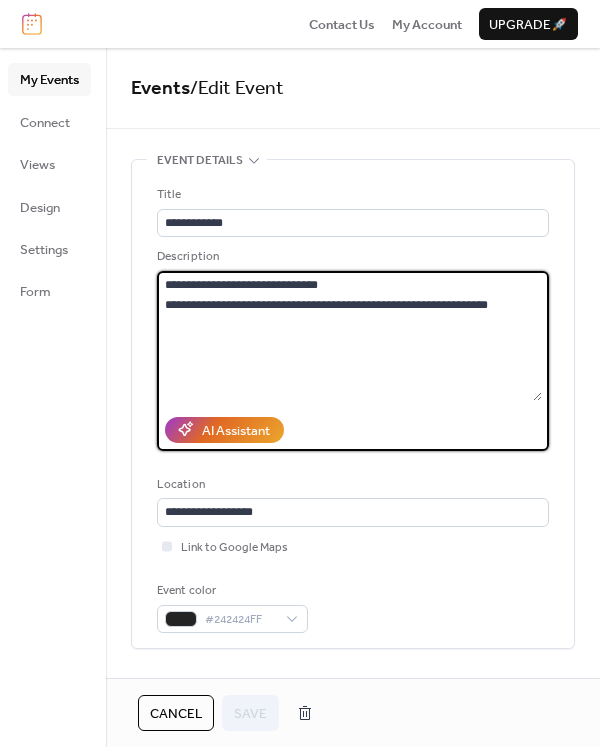 click on "**********" at bounding box center [349, 336] 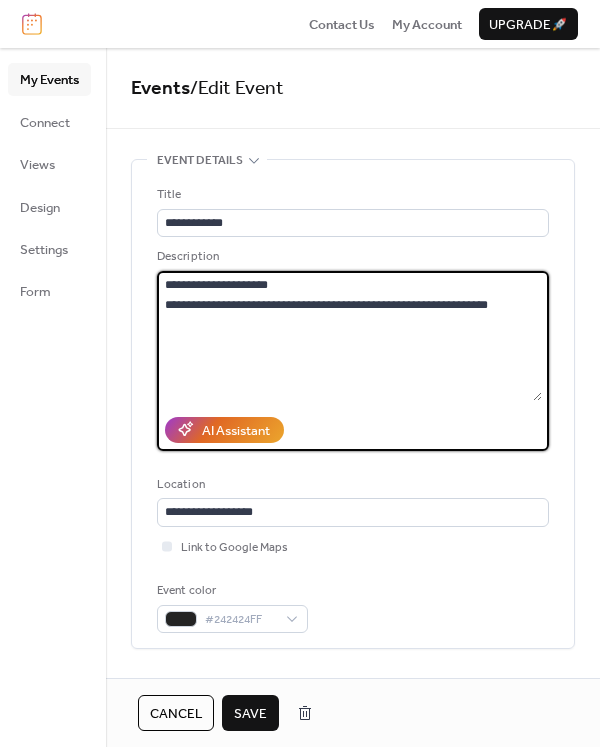 type on "**********" 